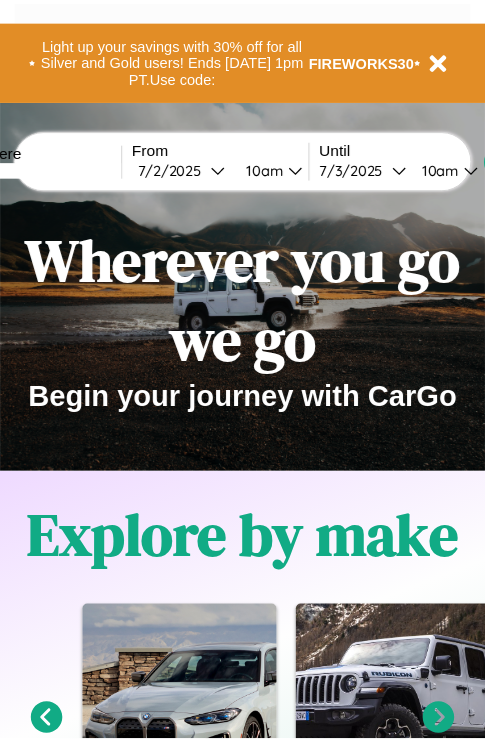scroll, scrollTop: 0, scrollLeft: 0, axis: both 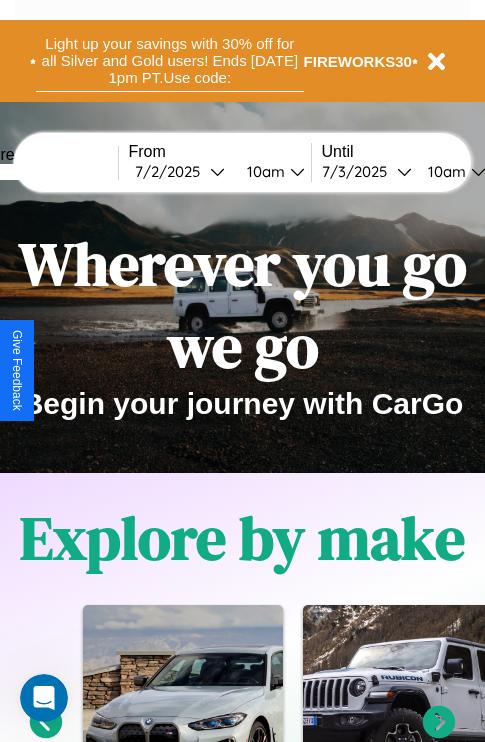 click on "Light up your savings with 30% off for all Silver and Gold users! Ends [DATE] 1pm PT.  Use code:" at bounding box center [170, 61] 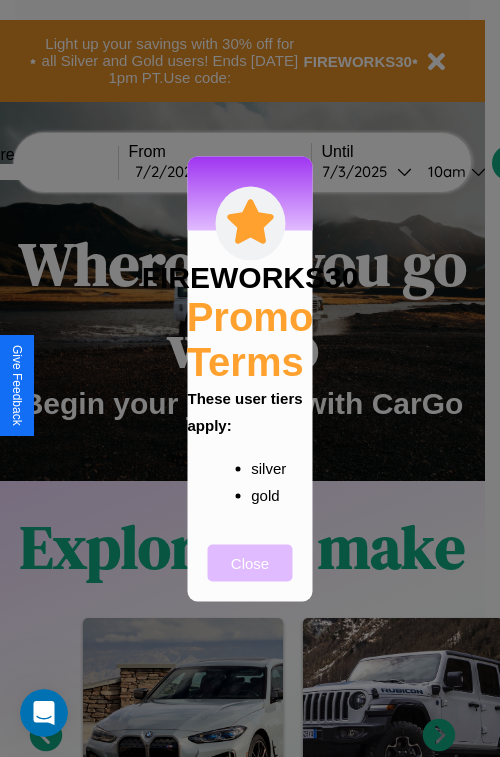 click on "Close" at bounding box center (250, 562) 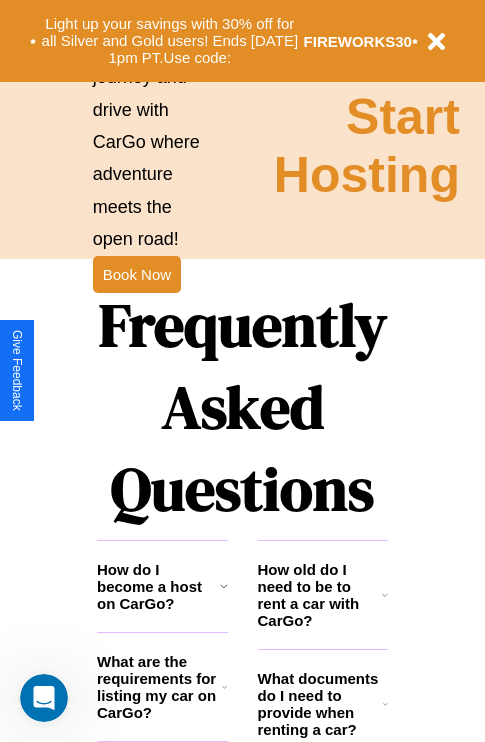 scroll, scrollTop: 2423, scrollLeft: 0, axis: vertical 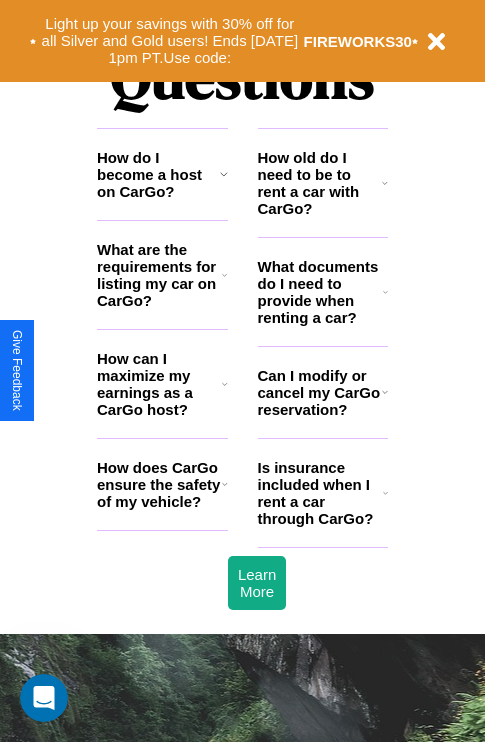click on "How old do I need to be to rent a car with CarGo?" at bounding box center [320, 183] 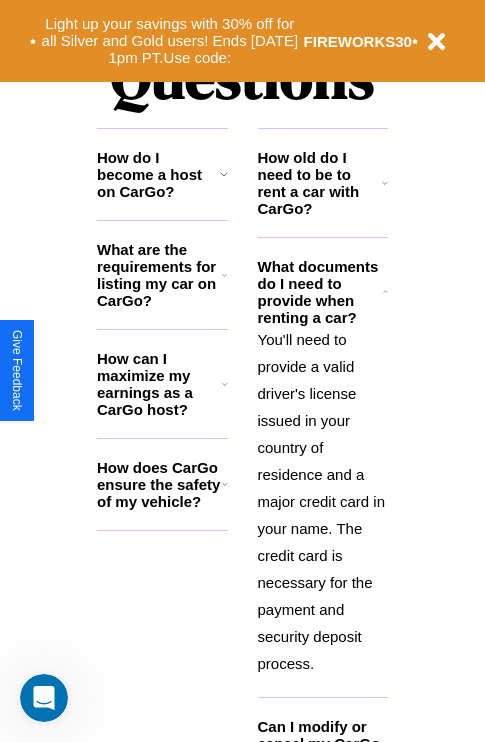 click on "What are the requirements for listing my car on CarGo?" at bounding box center (159, 275) 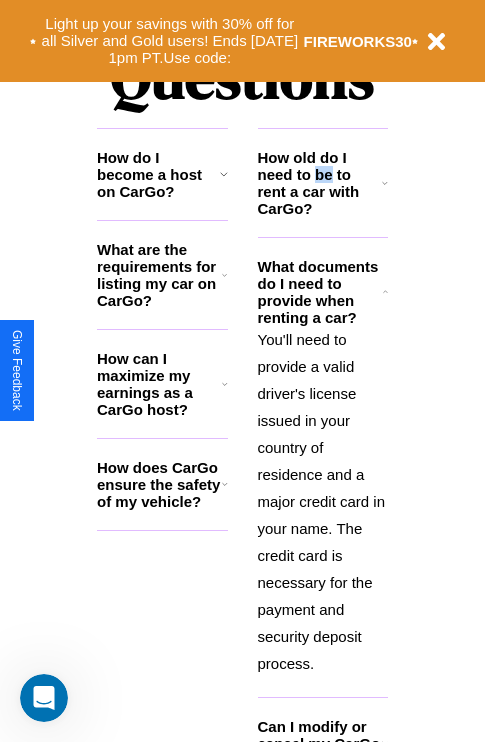 scroll, scrollTop: 2613, scrollLeft: 0, axis: vertical 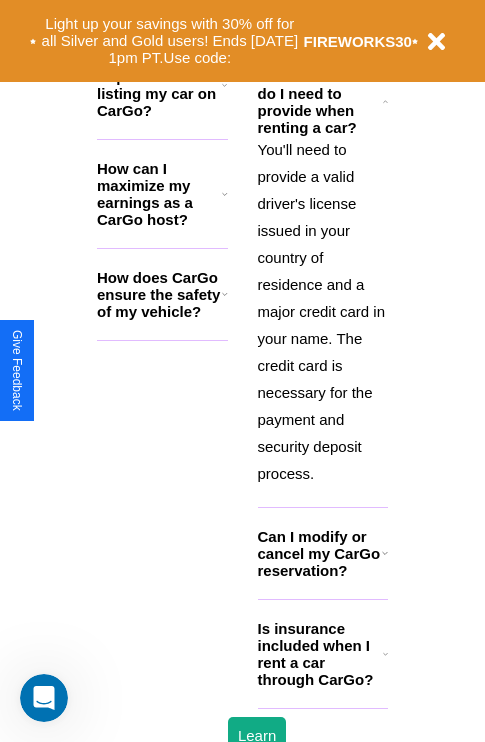click on "Is insurance included when I rent a car through CarGo?" at bounding box center (320, 654) 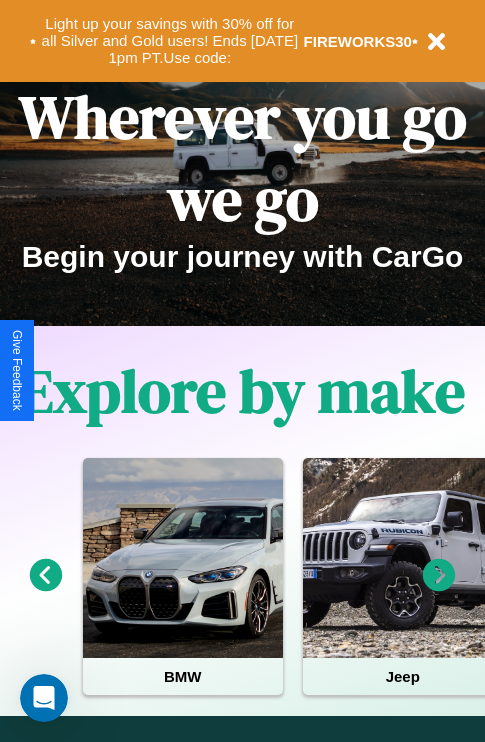 scroll, scrollTop: 0, scrollLeft: 0, axis: both 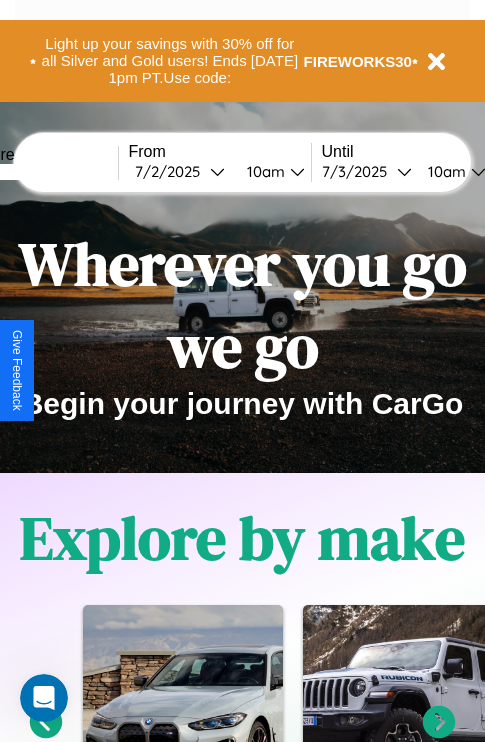 click at bounding box center [43, 172] 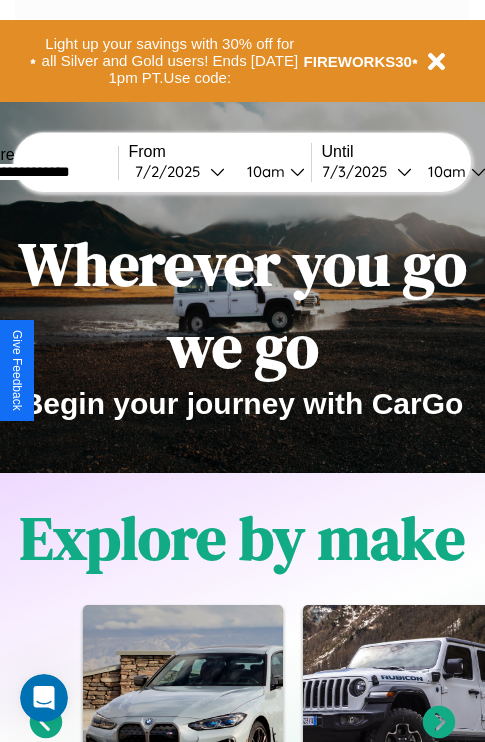 type on "**********" 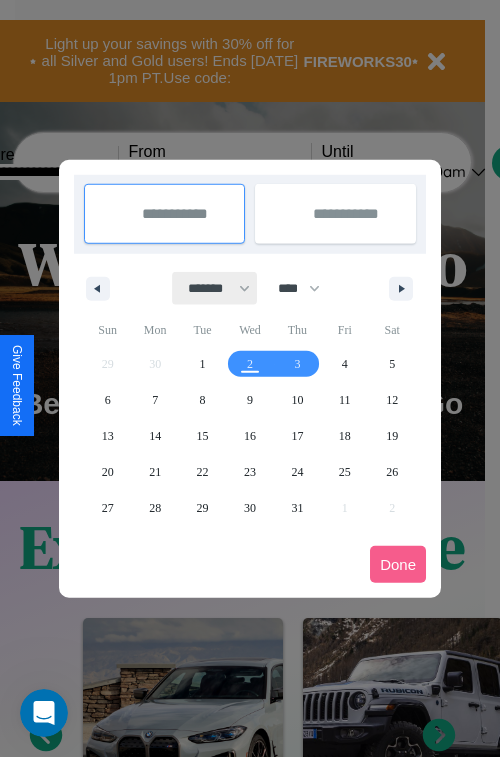 click on "******* ******** ***** ***** *** **** **** ****** ********* ******* ******** ********" at bounding box center [215, 288] 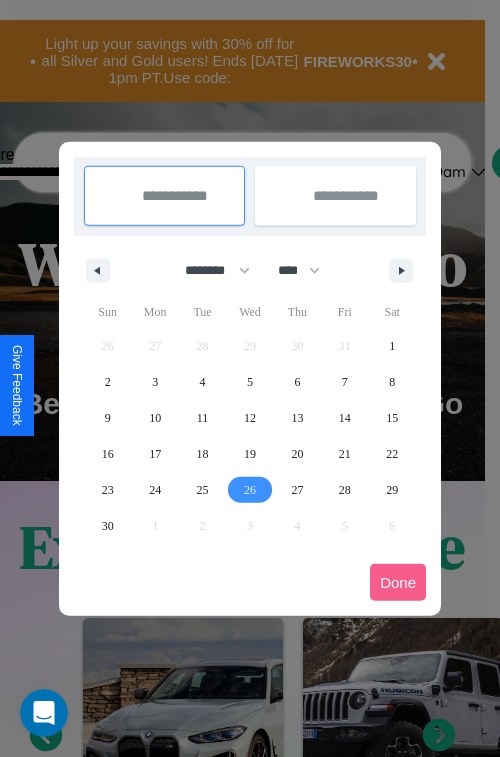 click on "26" at bounding box center [250, 490] 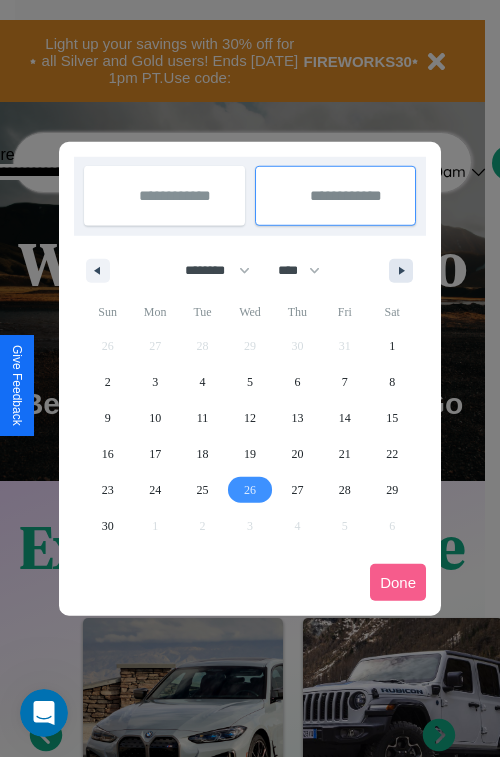 click at bounding box center [405, 271] 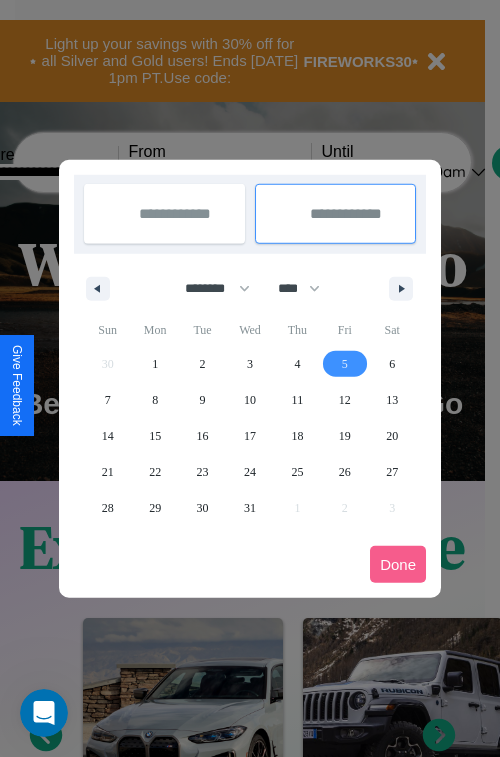 click on "5" at bounding box center (345, 364) 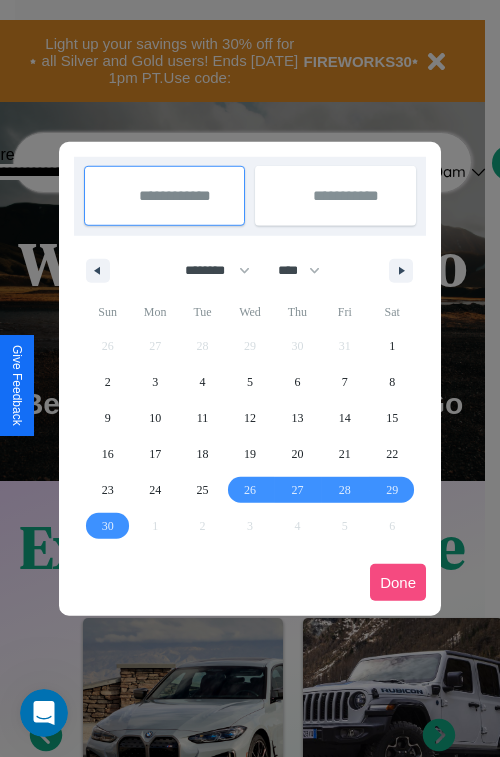 click on "Done" at bounding box center [398, 582] 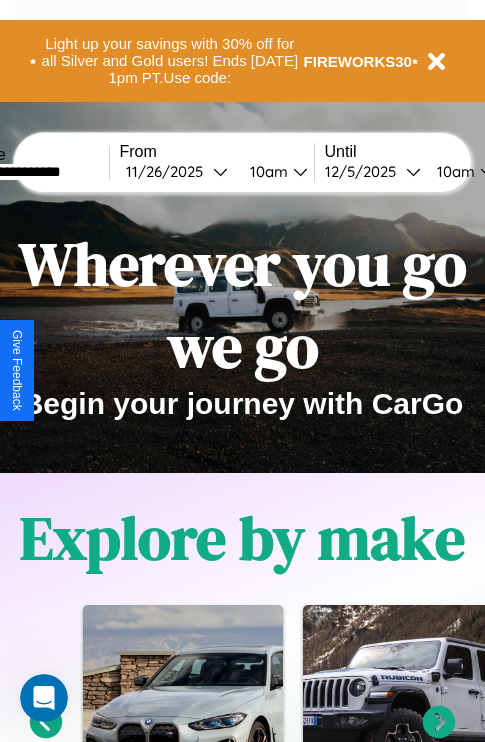 scroll, scrollTop: 0, scrollLeft: 77, axis: horizontal 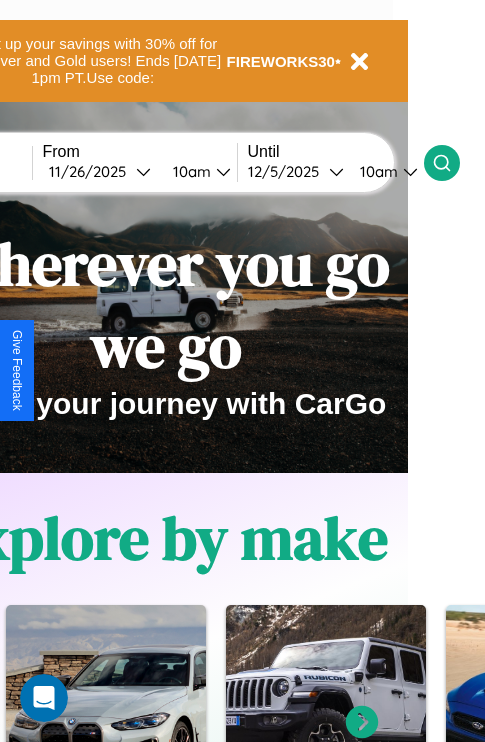 click 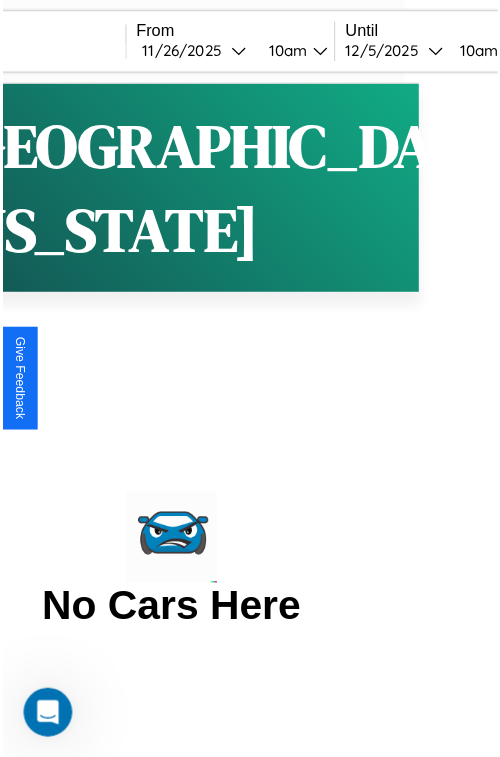 scroll, scrollTop: 0, scrollLeft: 0, axis: both 